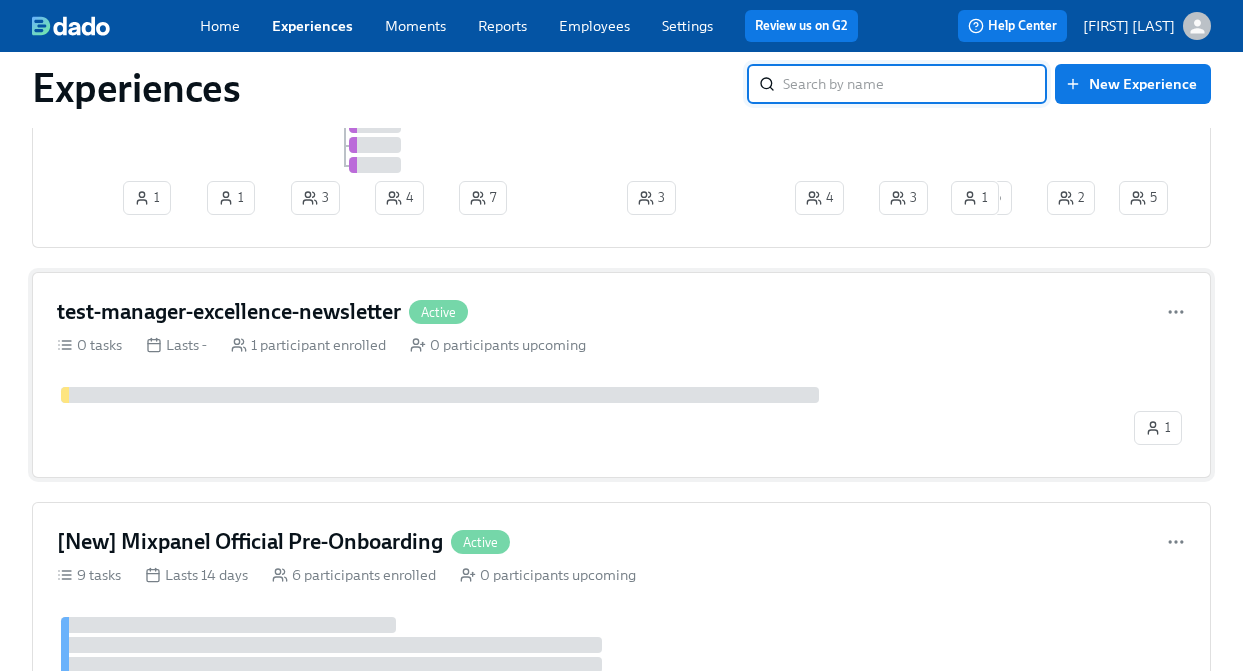 scroll, scrollTop: 0, scrollLeft: 0, axis: both 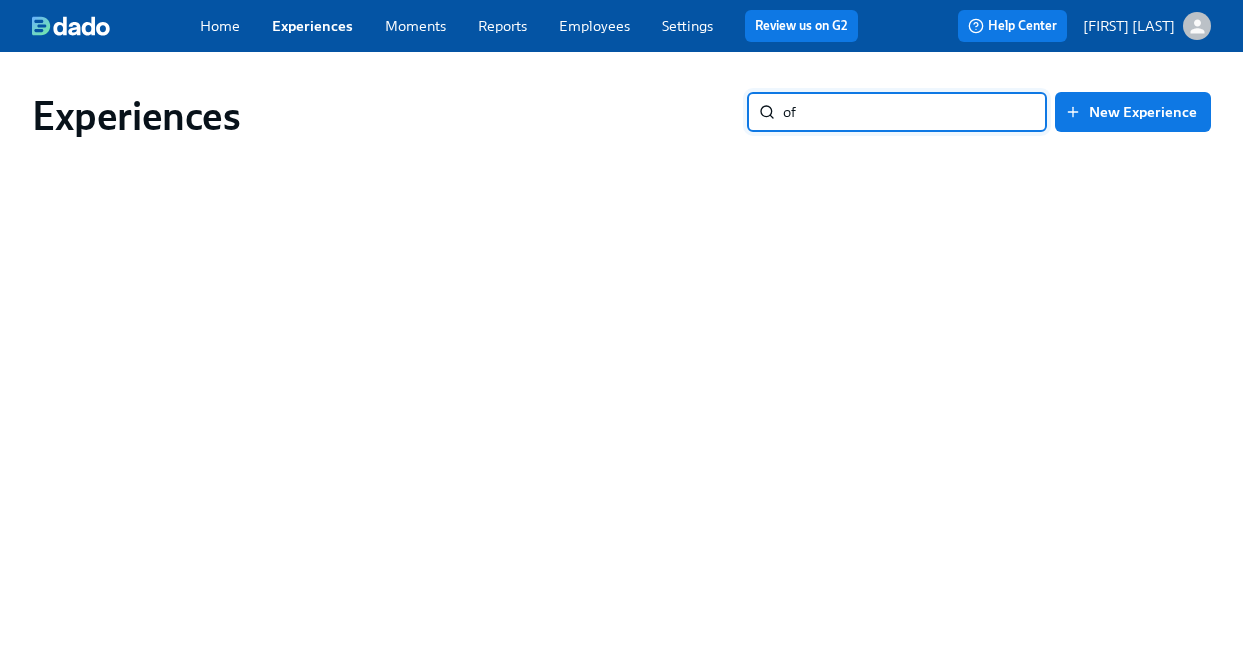 type on "o" 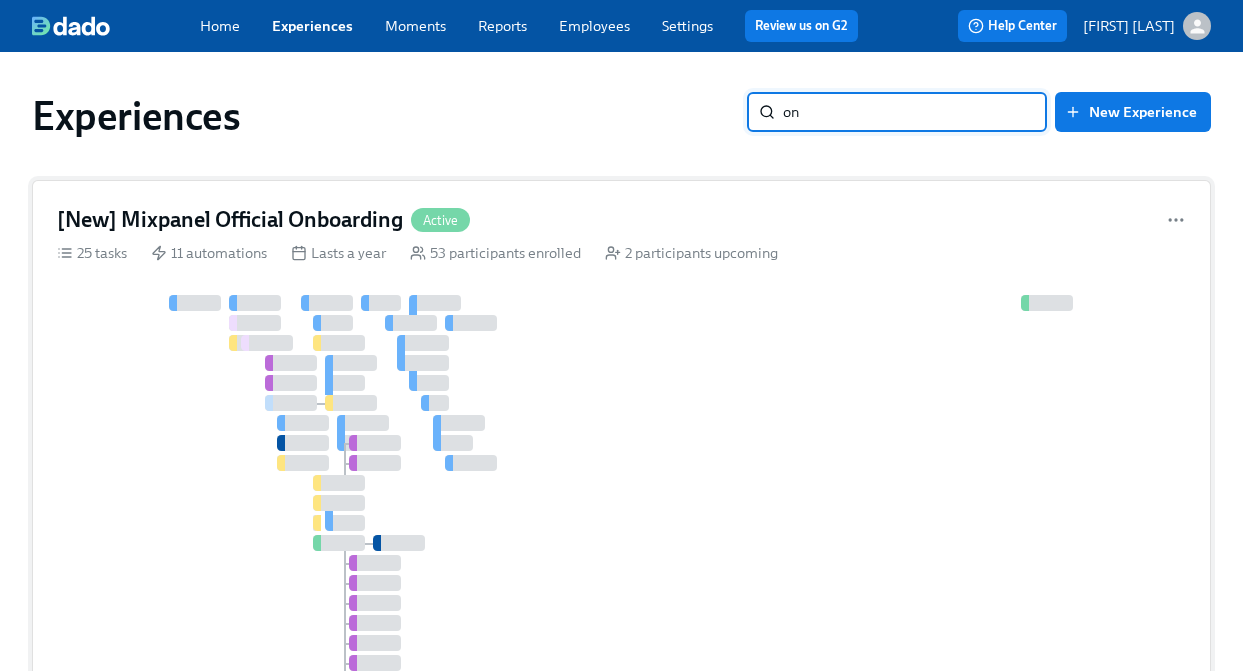 type on "on" 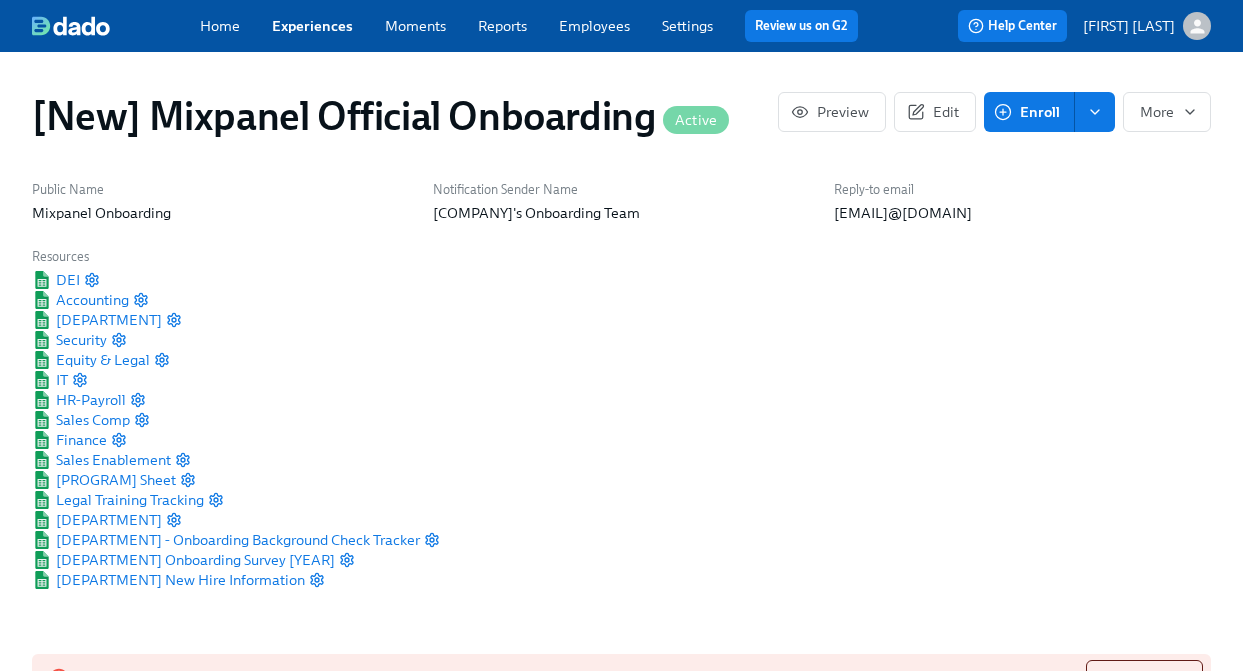 scroll, scrollTop: 0, scrollLeft: 30328, axis: horizontal 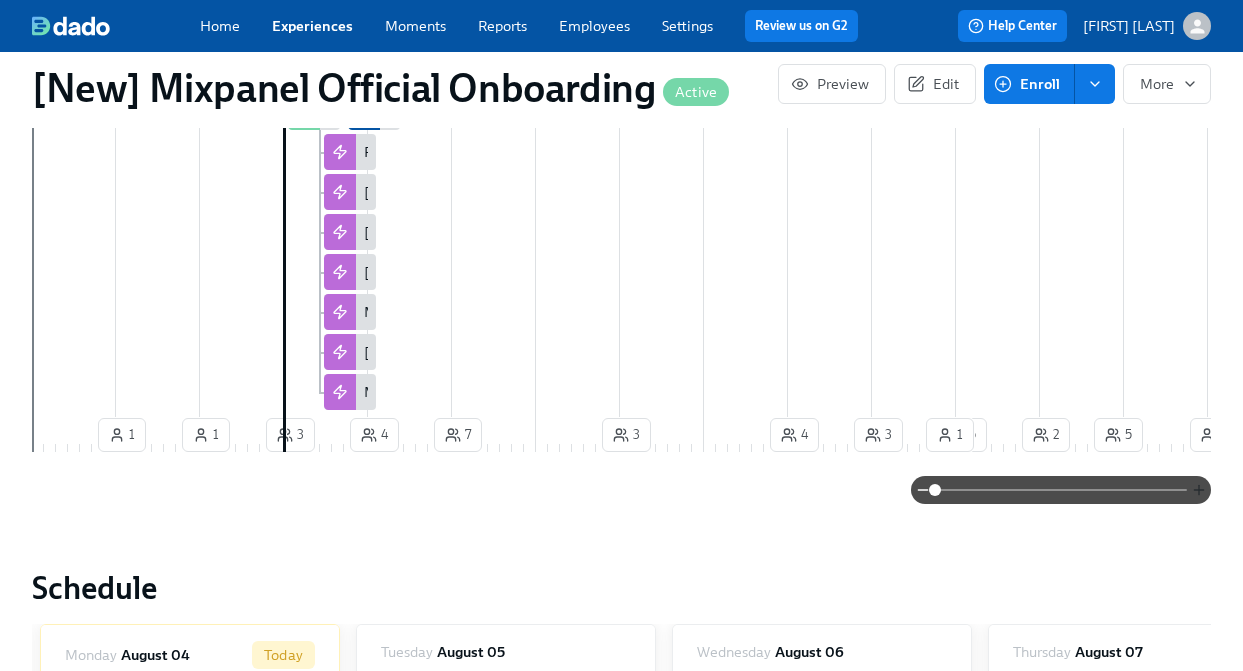 click 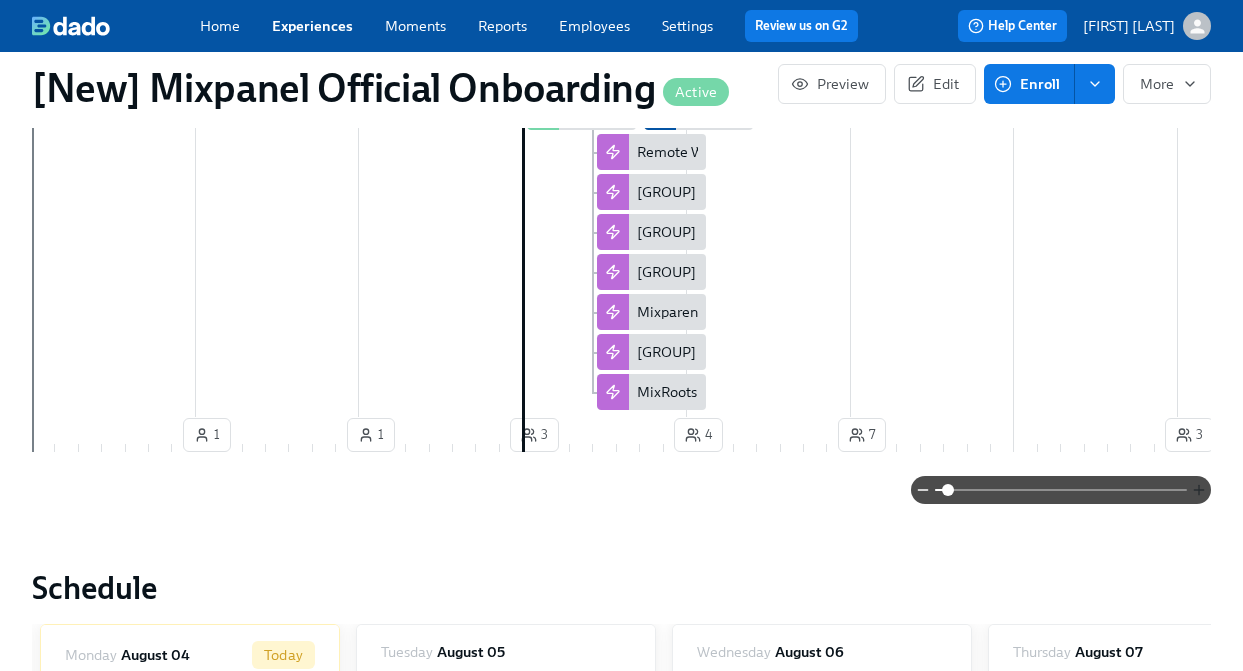 click 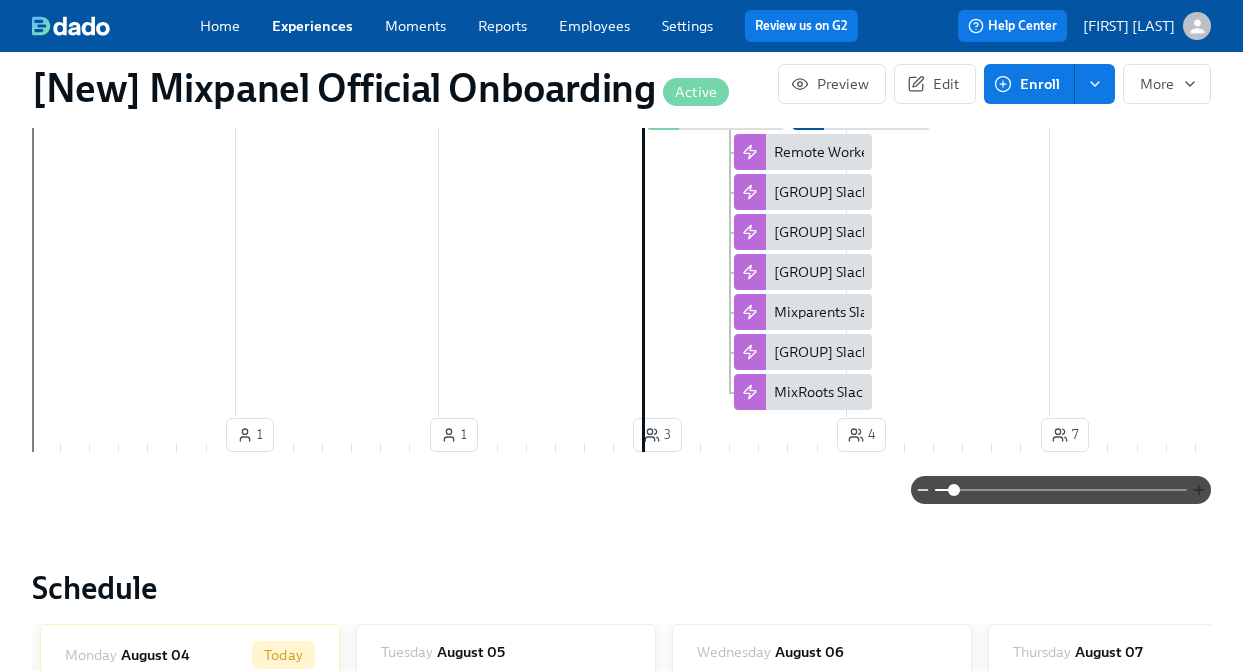 click 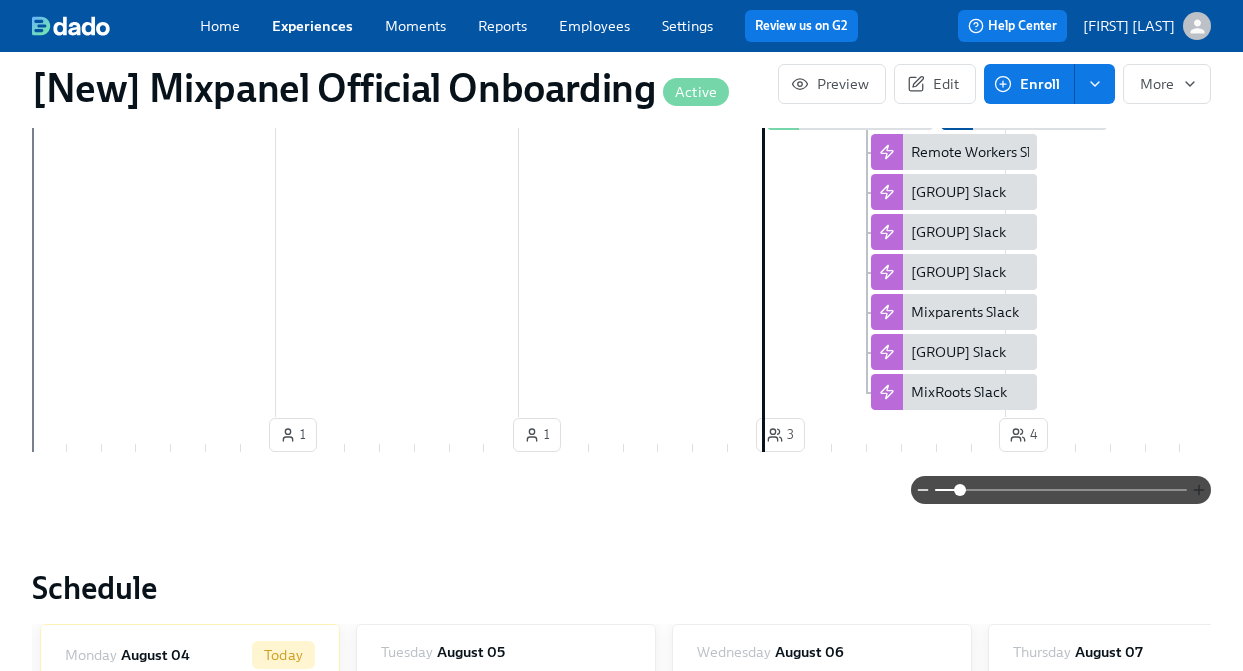 click 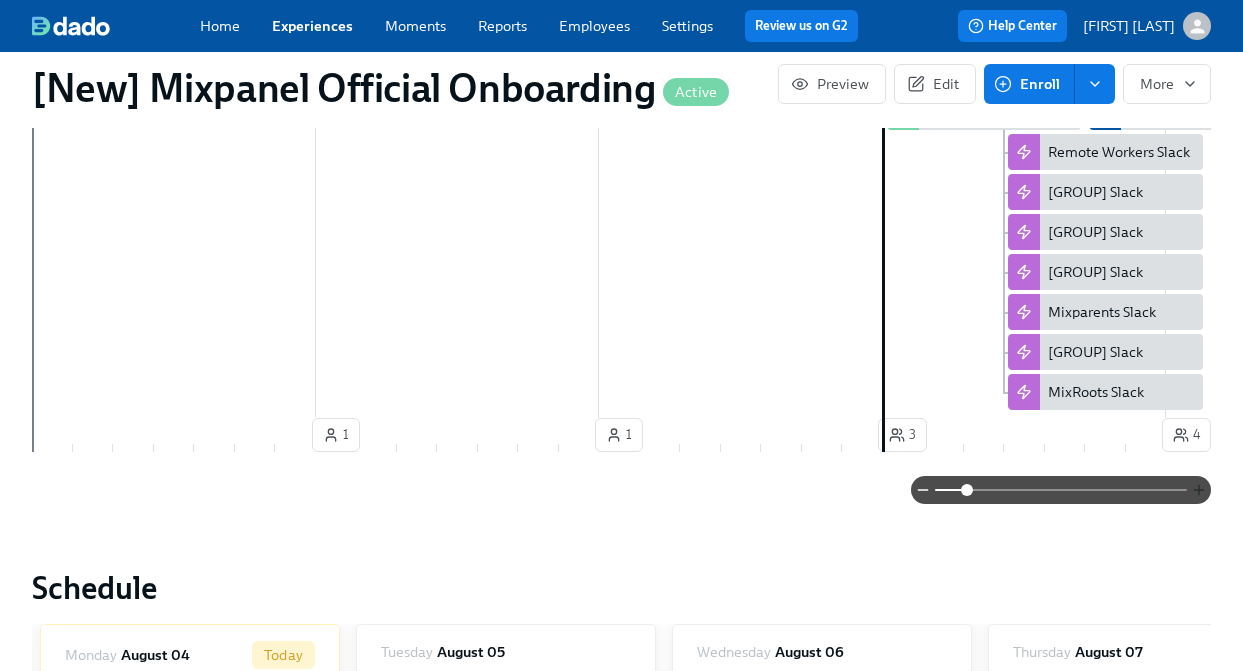 click 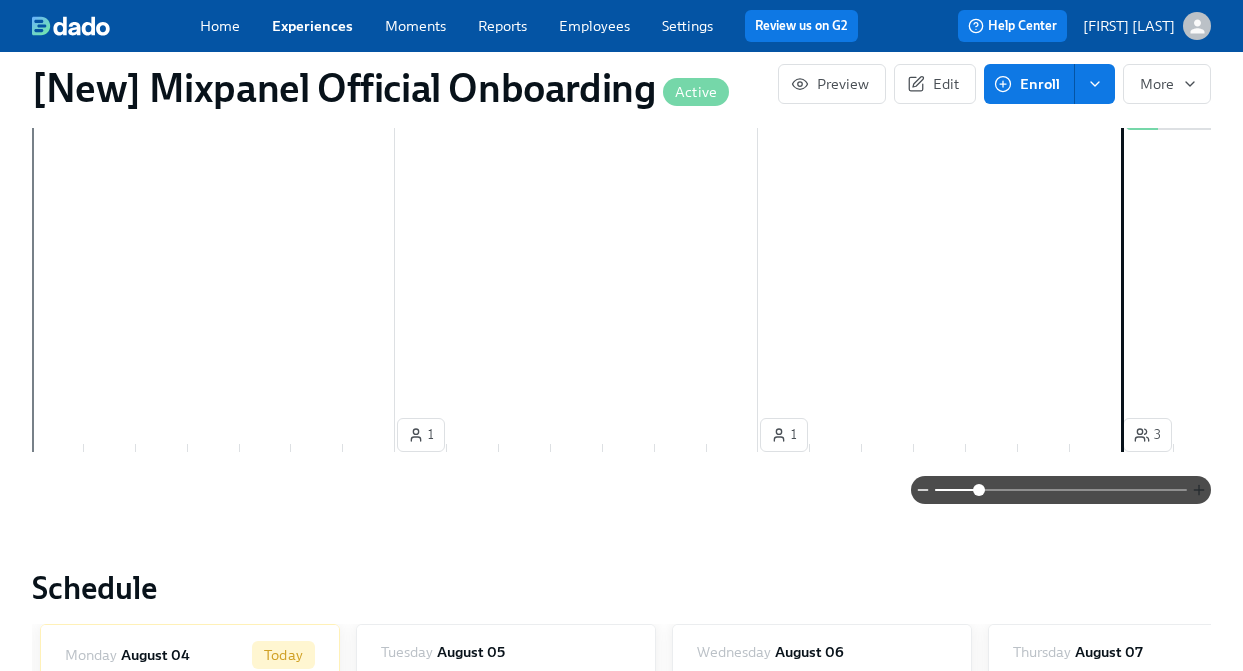 click 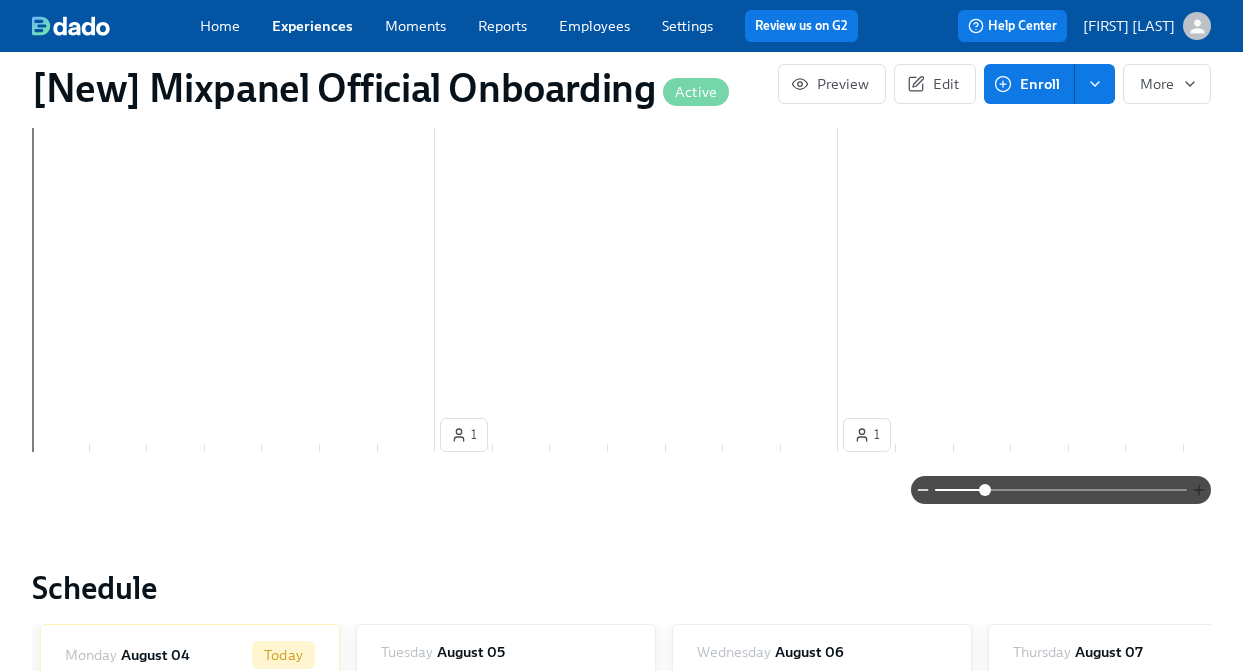 click 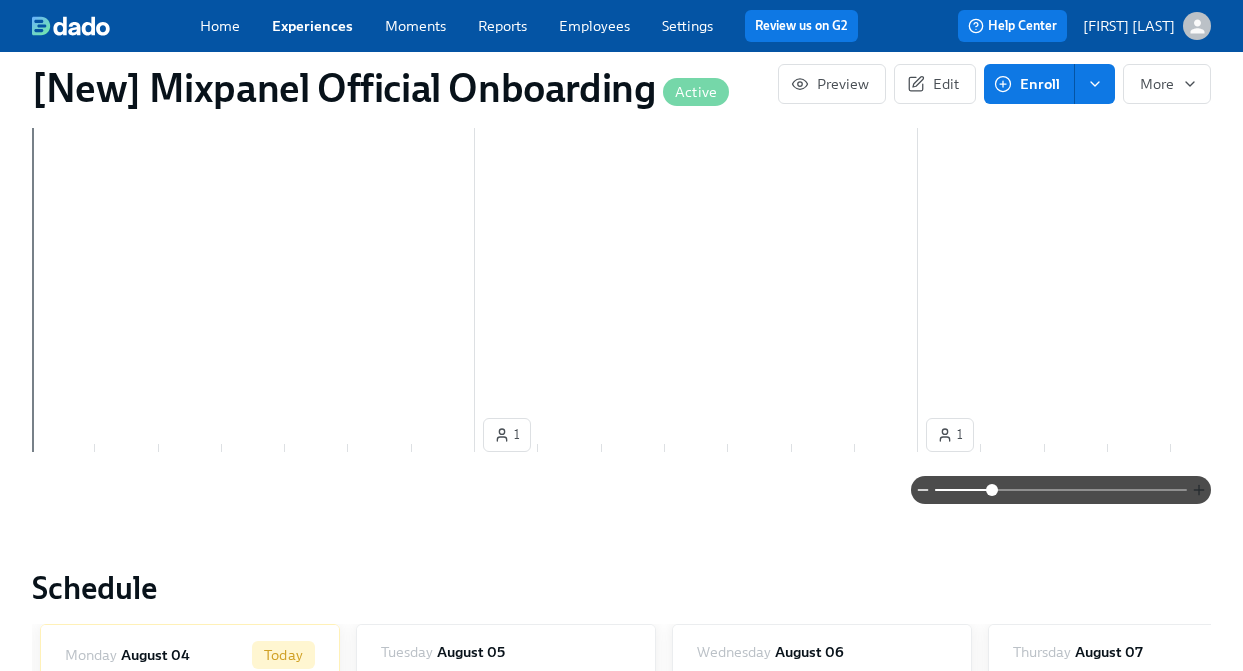 click 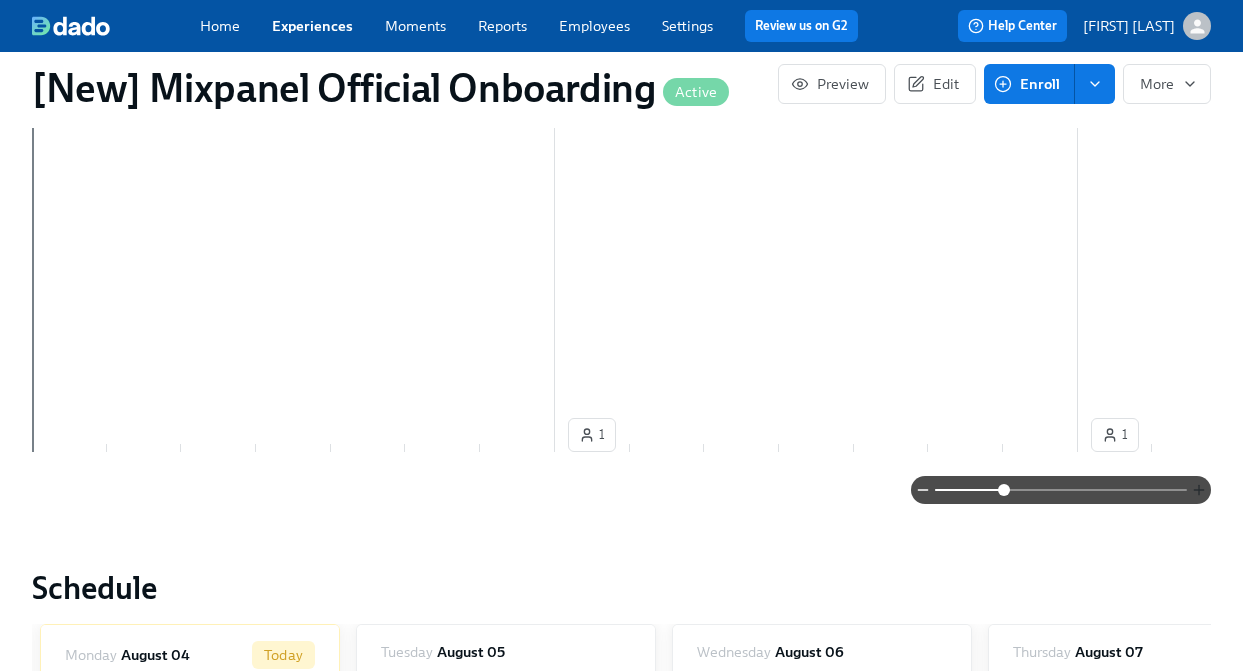 click 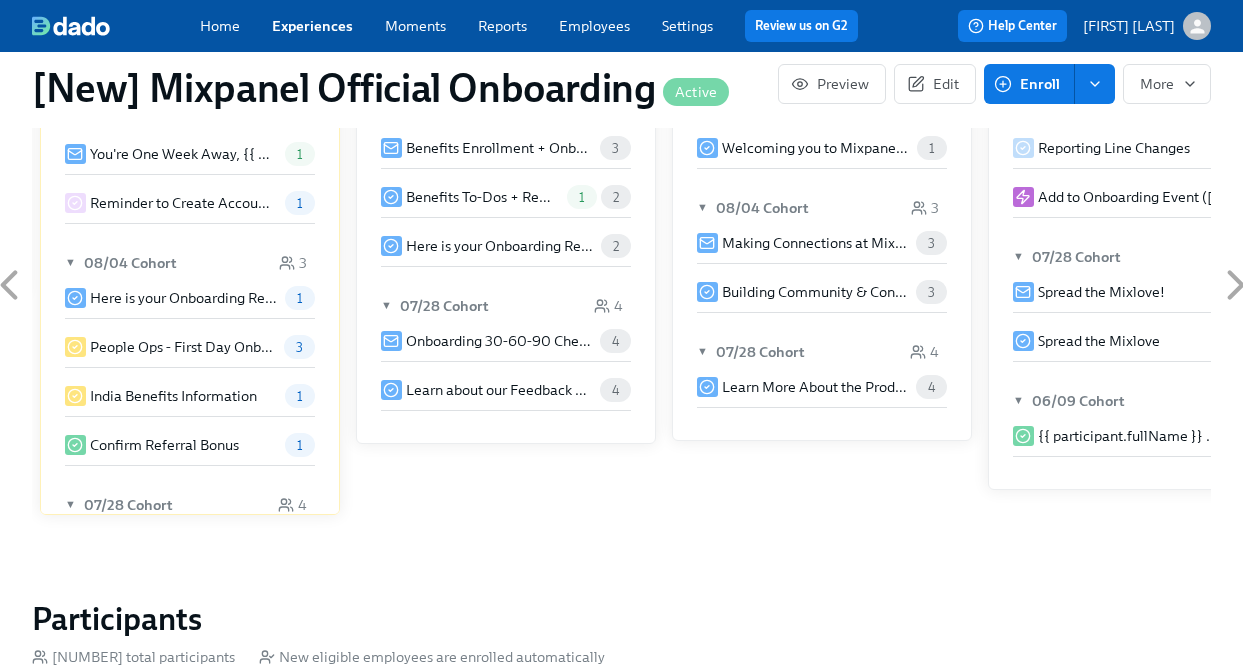 scroll, scrollTop: 2794, scrollLeft: 0, axis: vertical 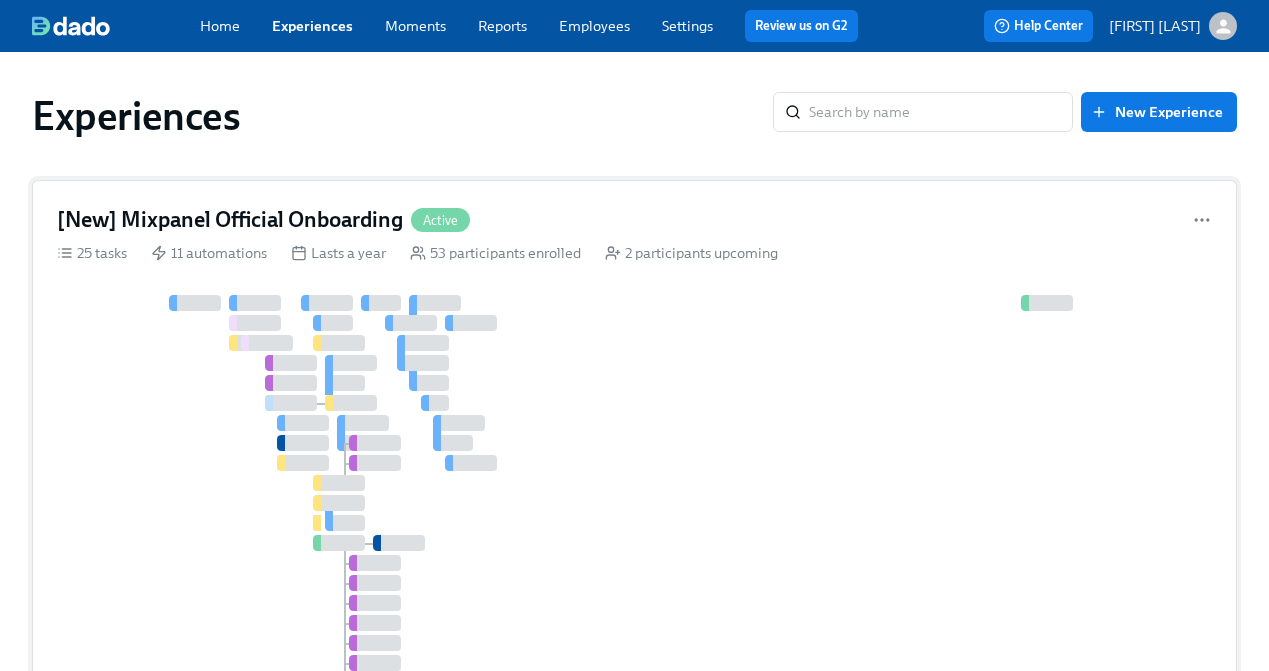 click on "[New] Mixpanel Official Onboarding Active" at bounding box center [634, 220] 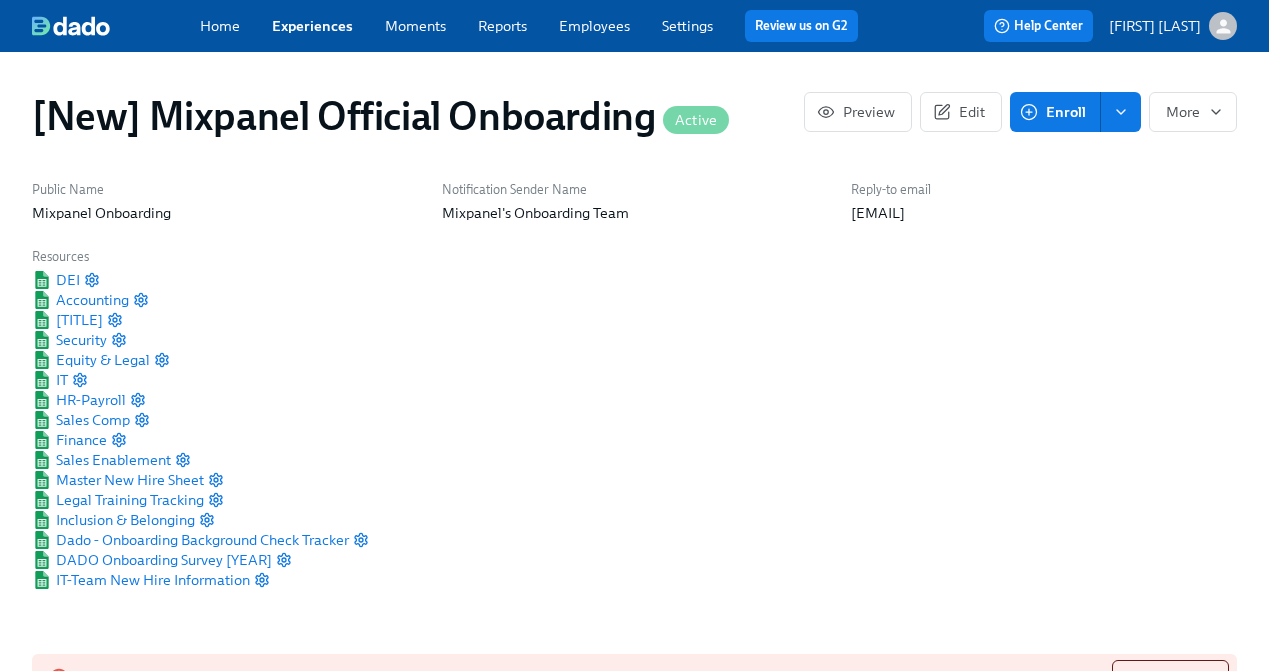 scroll, scrollTop: 0, scrollLeft: 30328, axis: horizontal 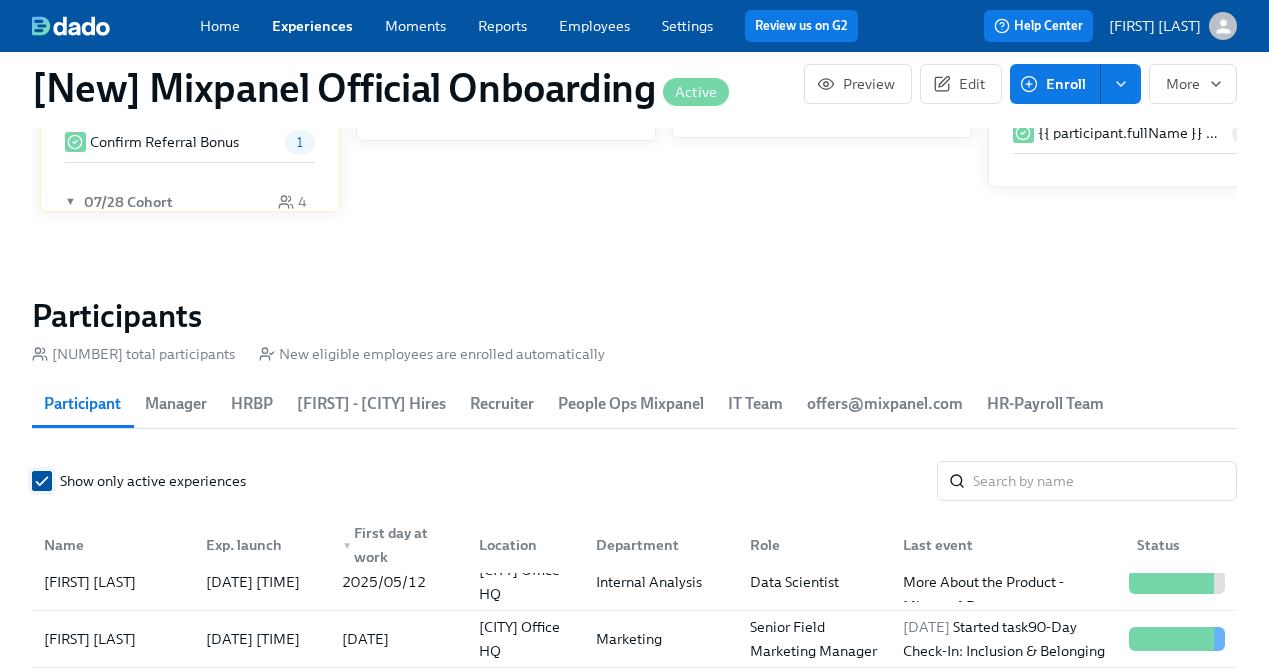 click on "Show only active experiences" at bounding box center [42, 481] 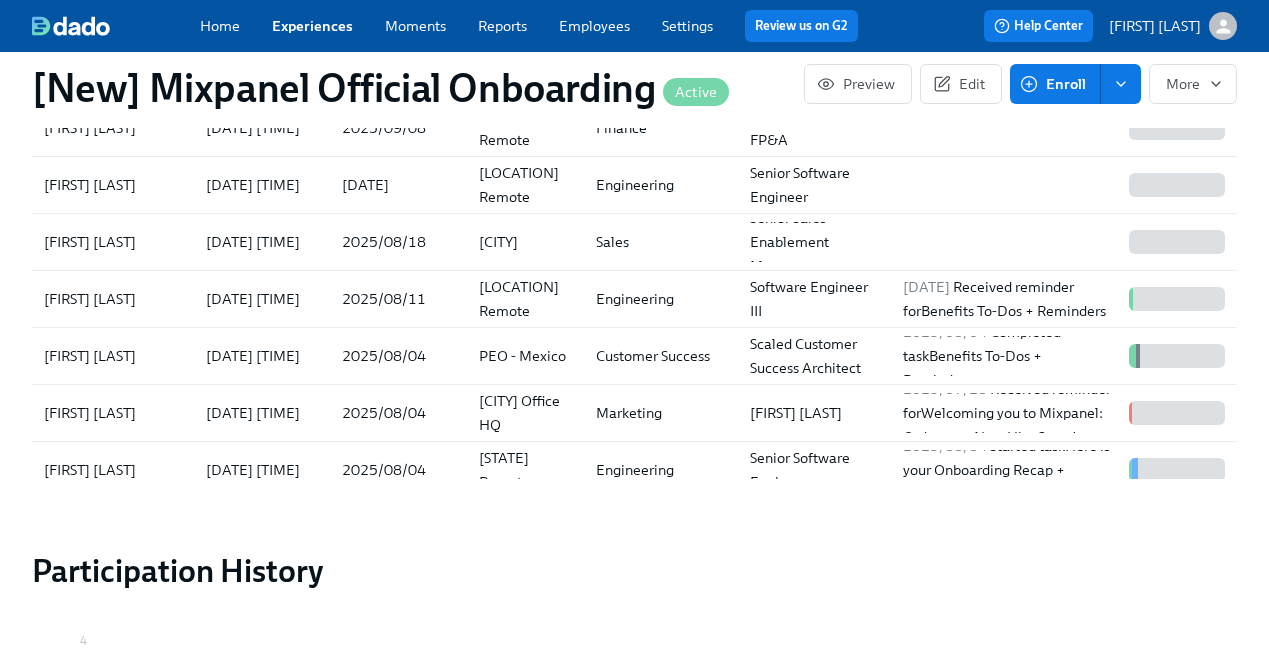 scroll, scrollTop: 2845, scrollLeft: 0, axis: vertical 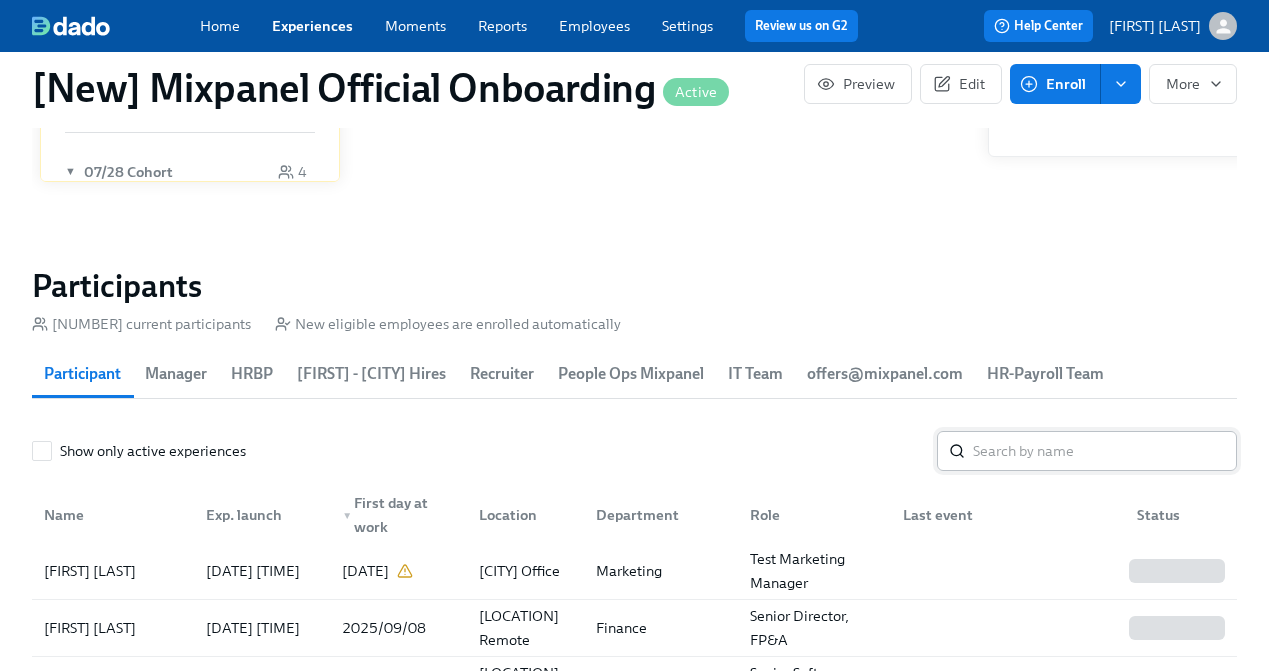 click 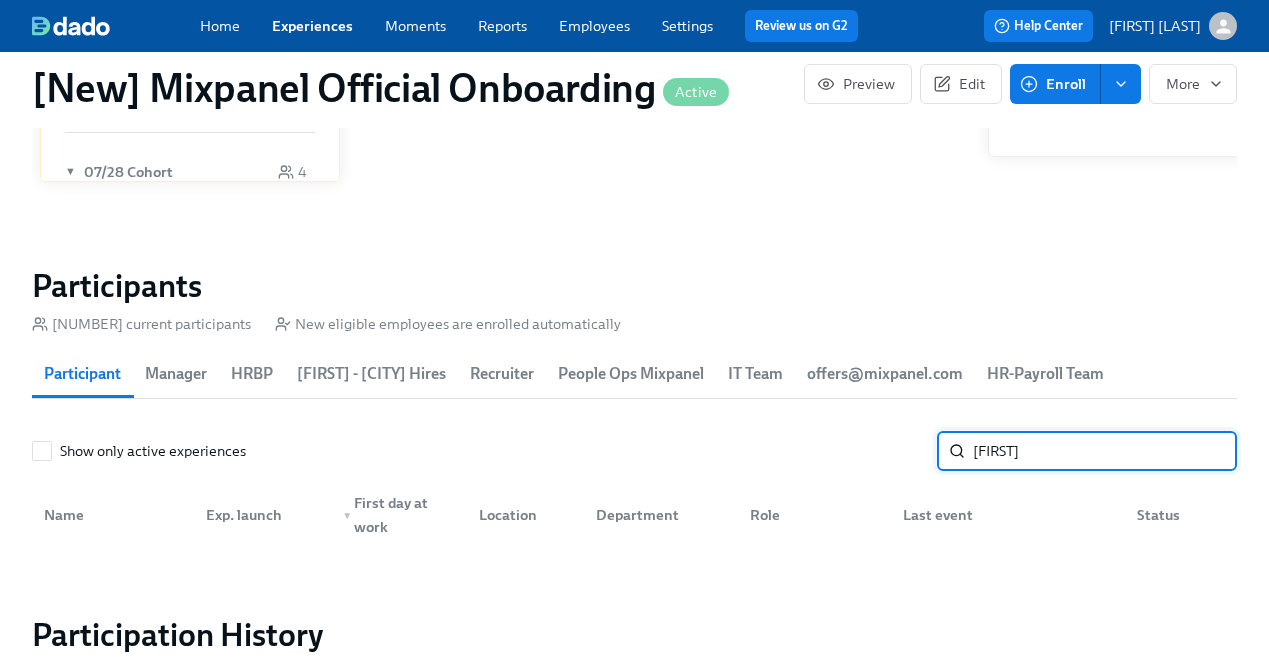 type on "Pratik" 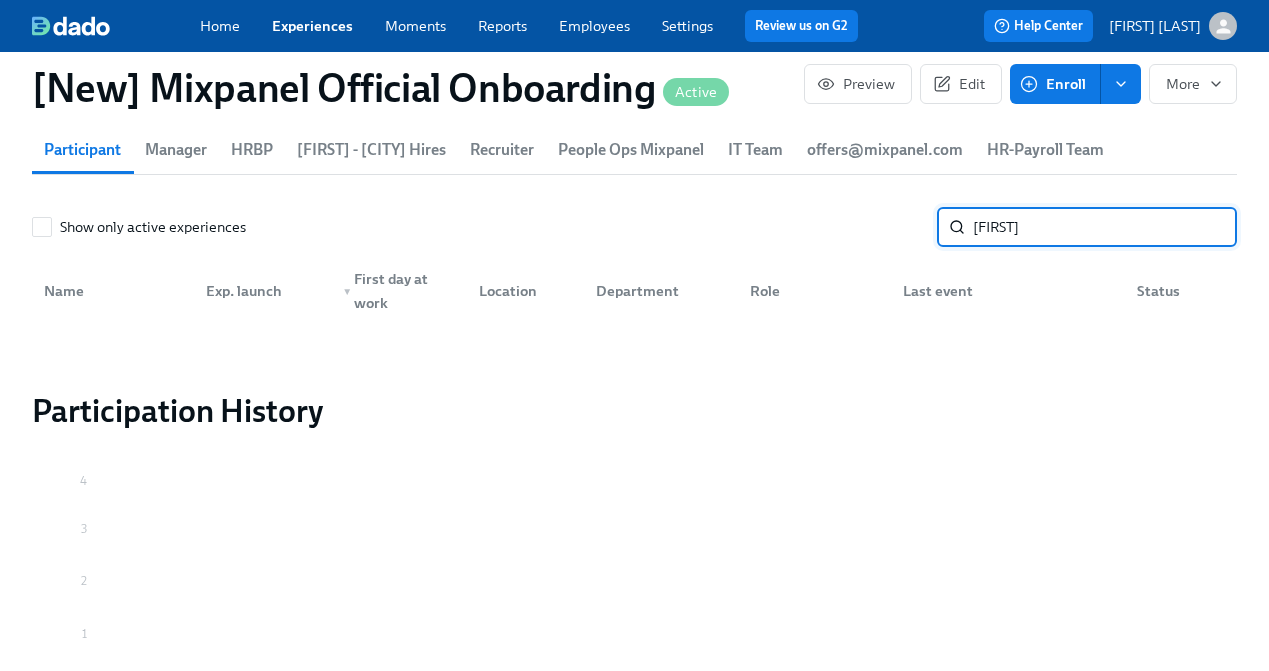 scroll, scrollTop: 2469, scrollLeft: 0, axis: vertical 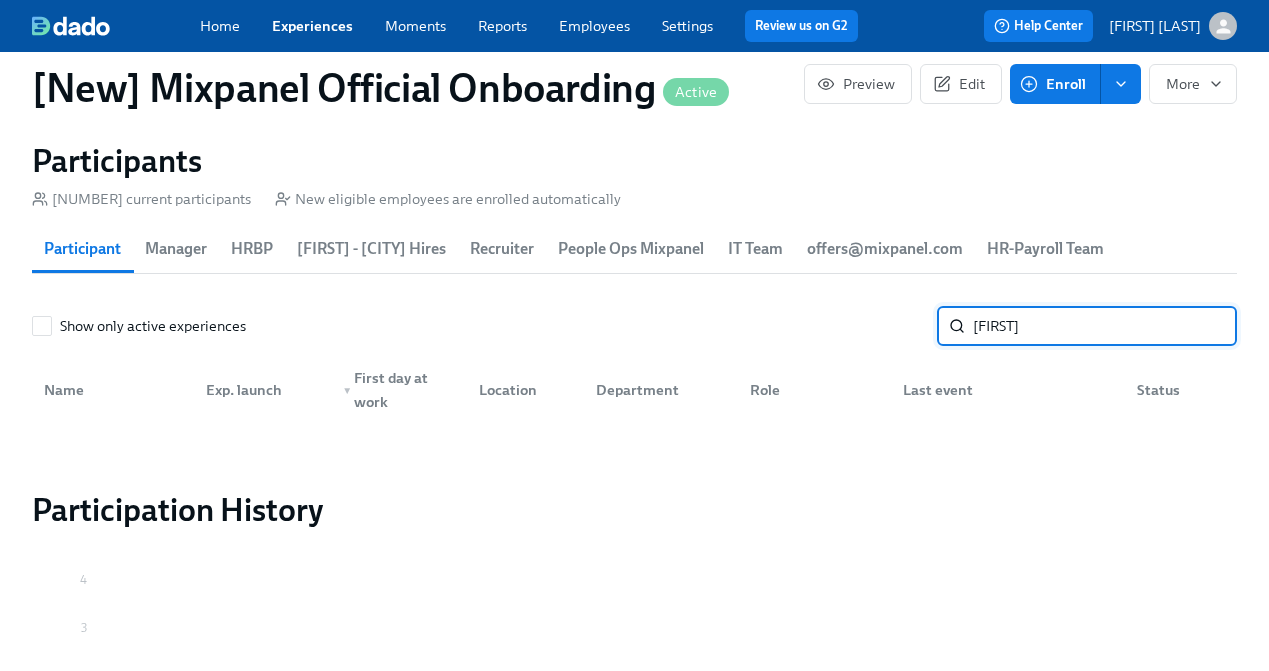 click on "Pratik" at bounding box center (1105, 326) 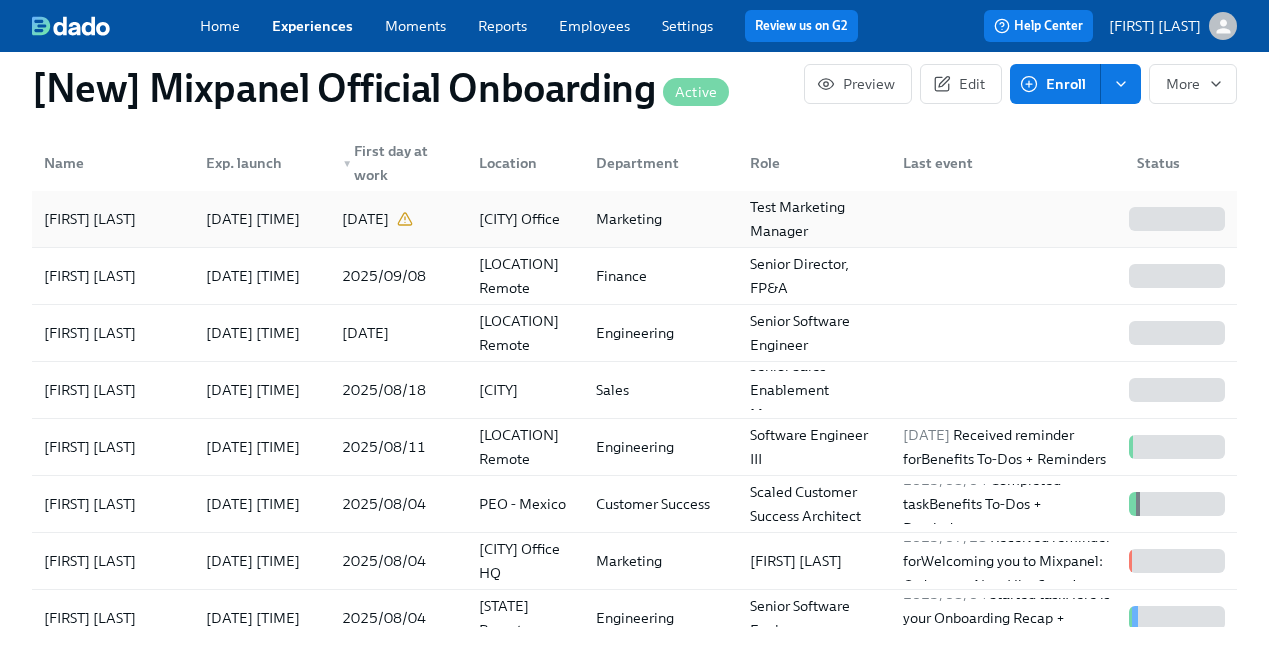 scroll, scrollTop: 2706, scrollLeft: 0, axis: vertical 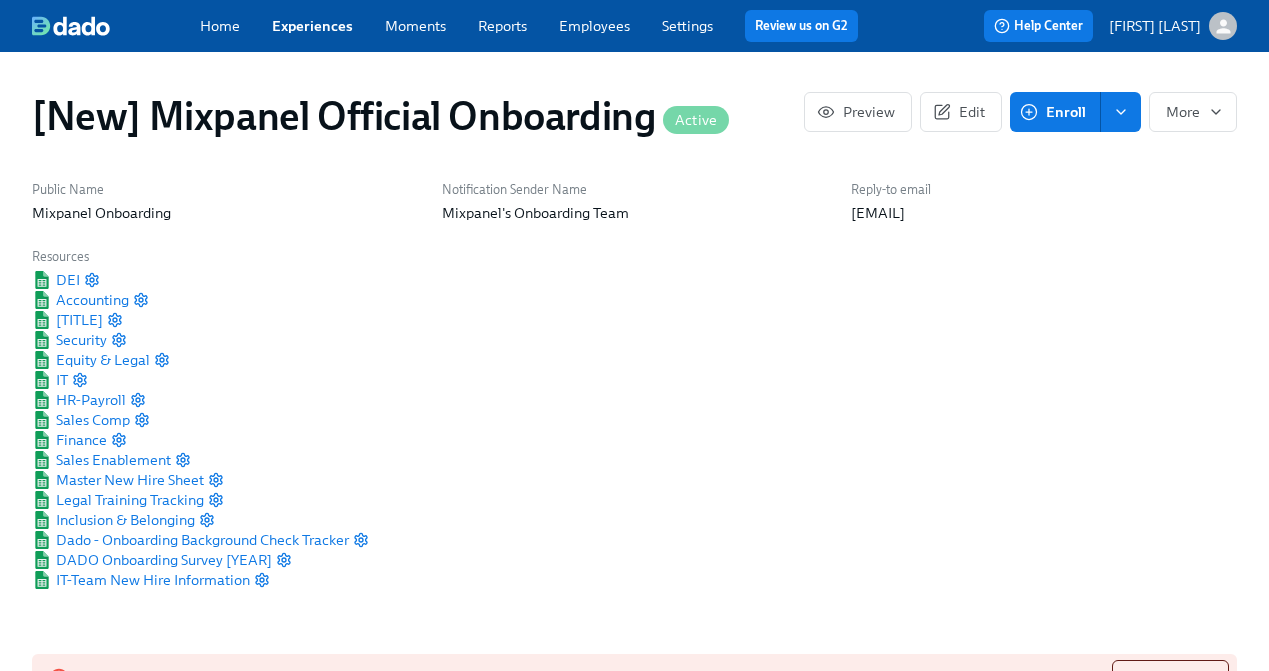 click on "Home Experiences Moments Reports Employees Settings Review us on G2" at bounding box center [537, 26] 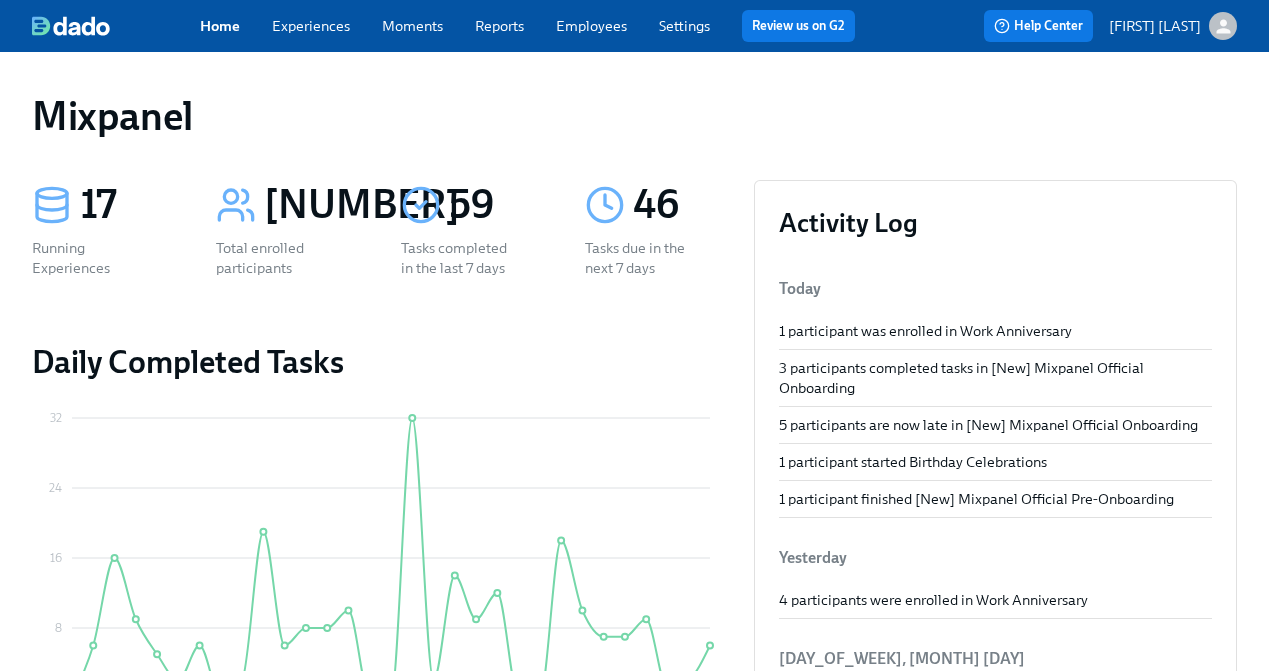 click on "Experiences" at bounding box center [311, 26] 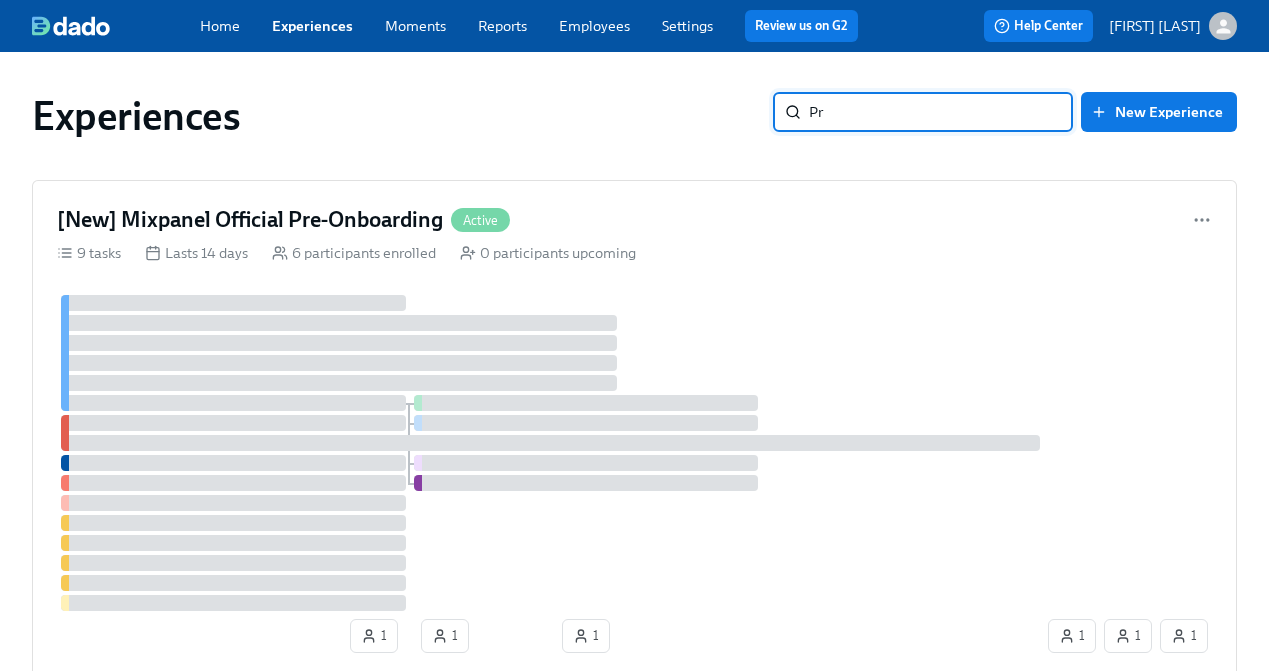 type on "P" 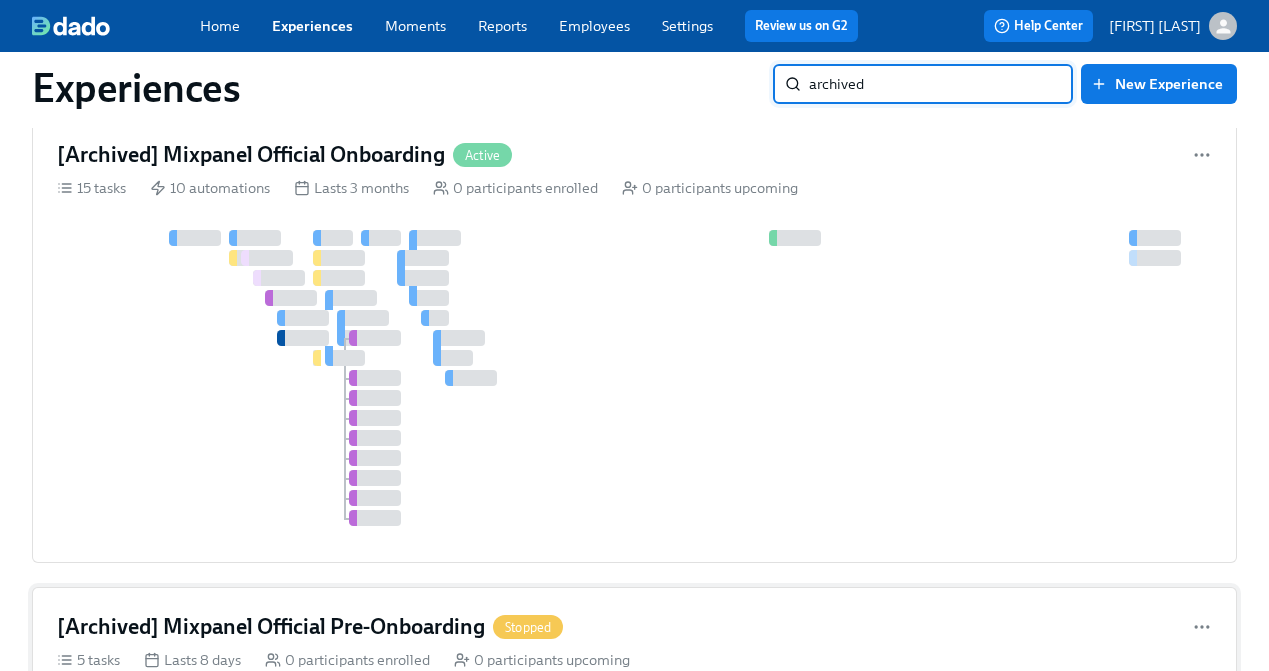 scroll, scrollTop: 43, scrollLeft: 0, axis: vertical 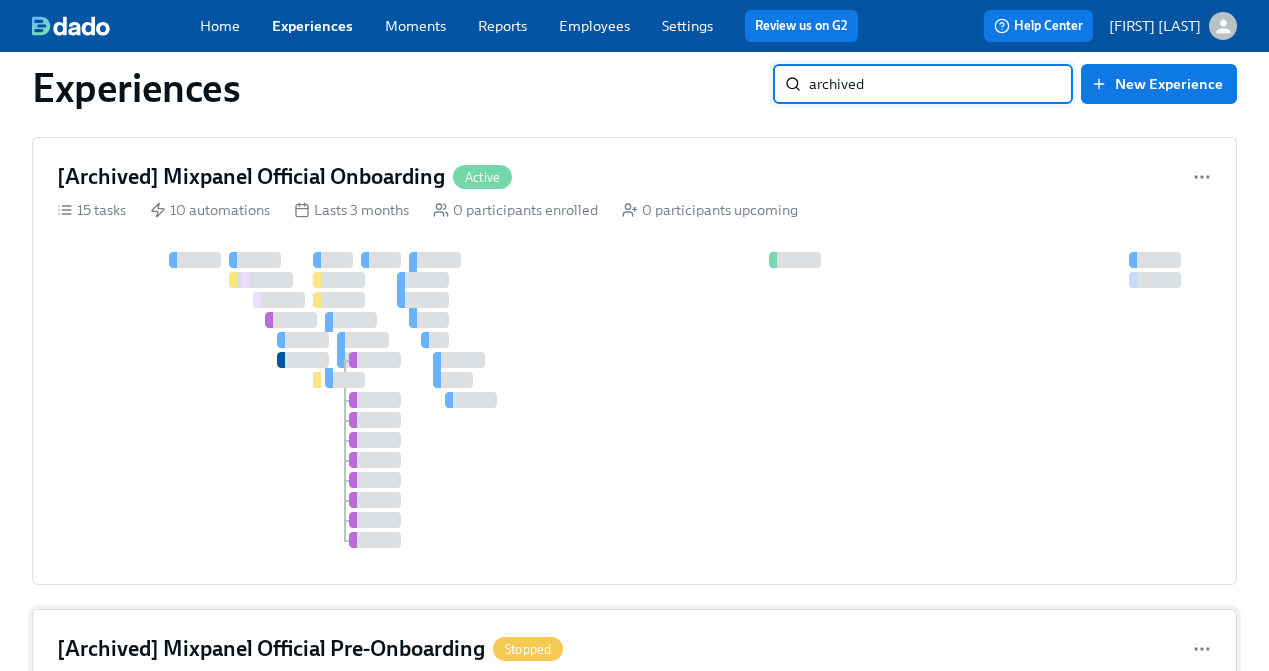 type on "archived" 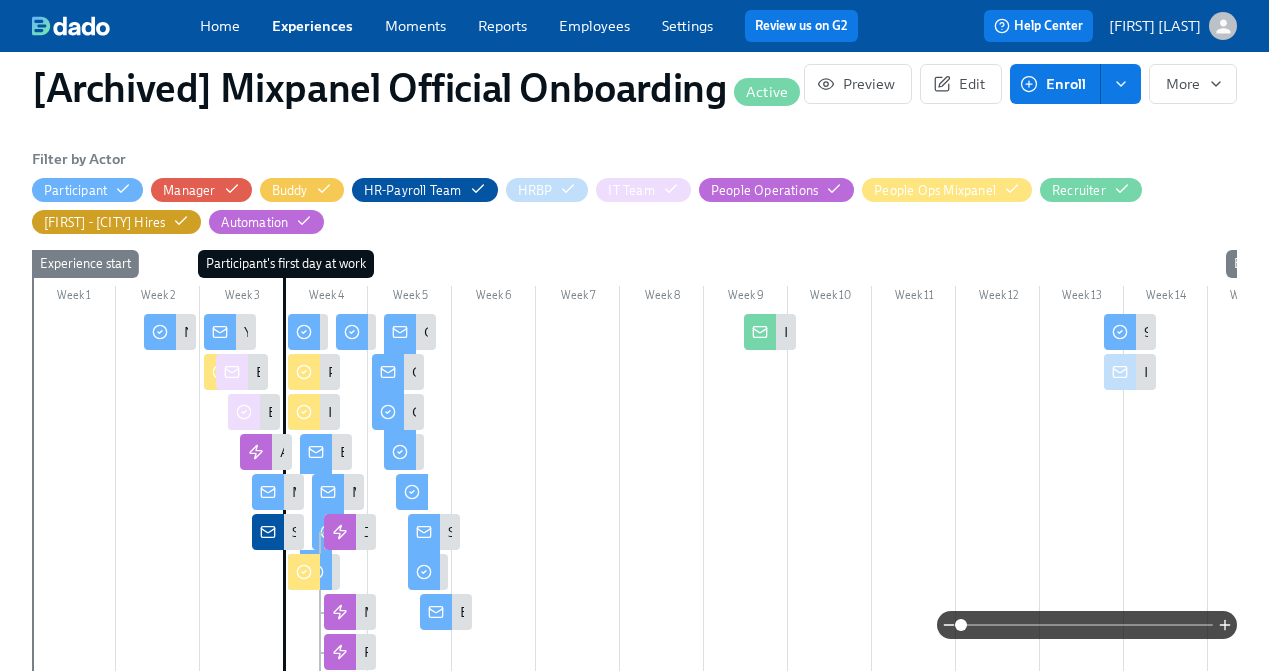 scroll, scrollTop: 409, scrollLeft: 0, axis: vertical 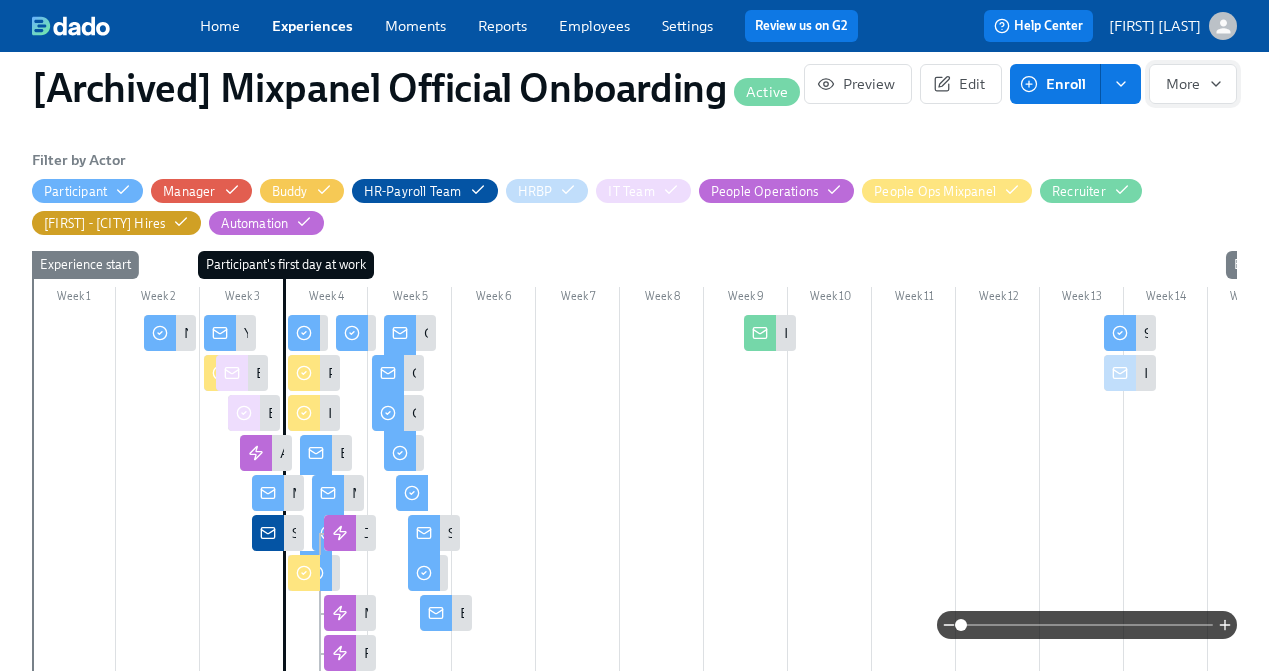 click on "More" at bounding box center [1193, 84] 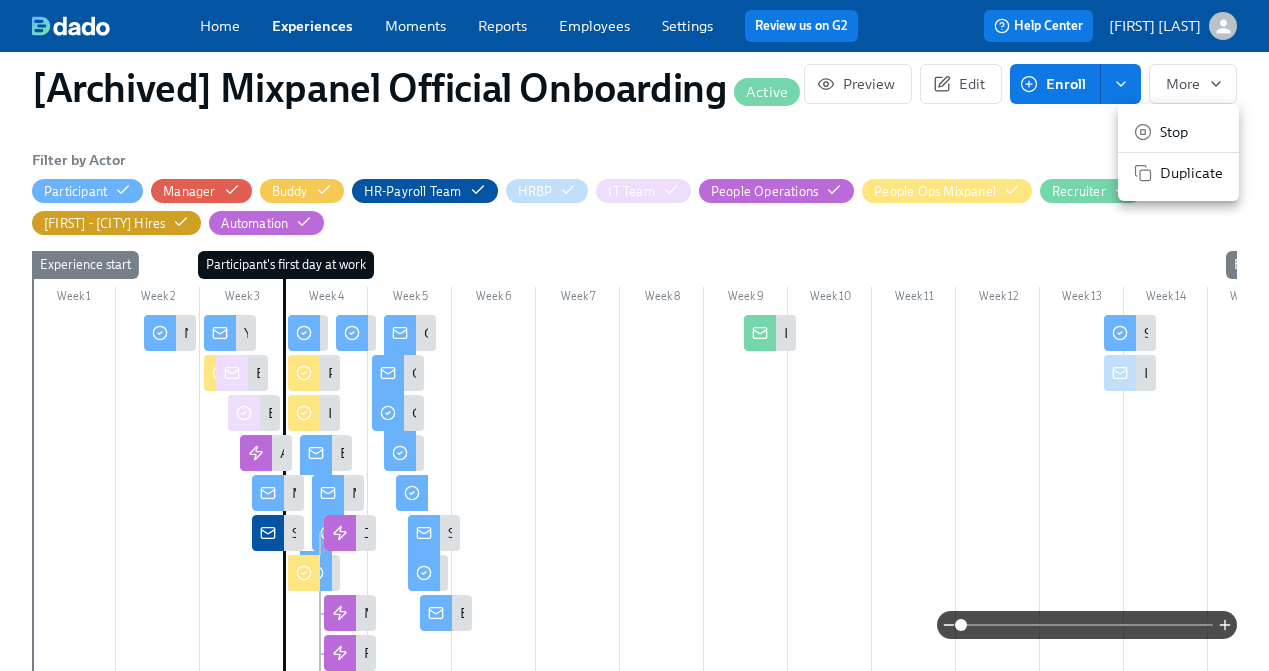 click on "Stop" at bounding box center [1178, 132] 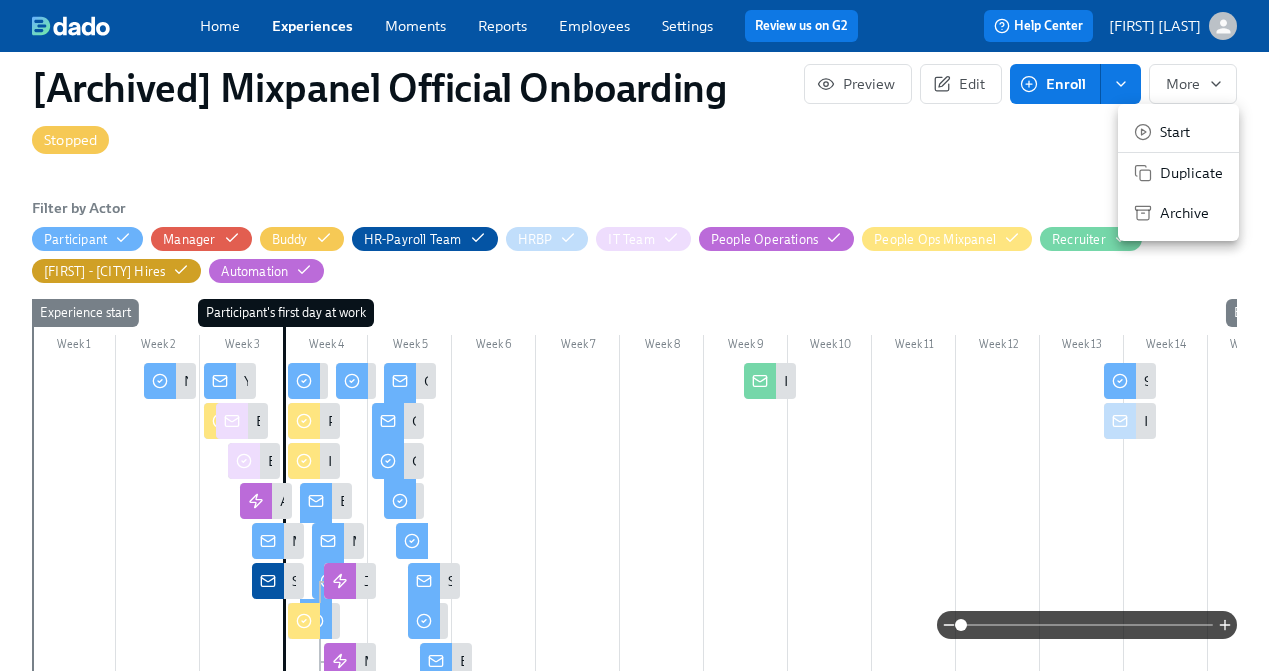 scroll, scrollTop: 457, scrollLeft: 0, axis: vertical 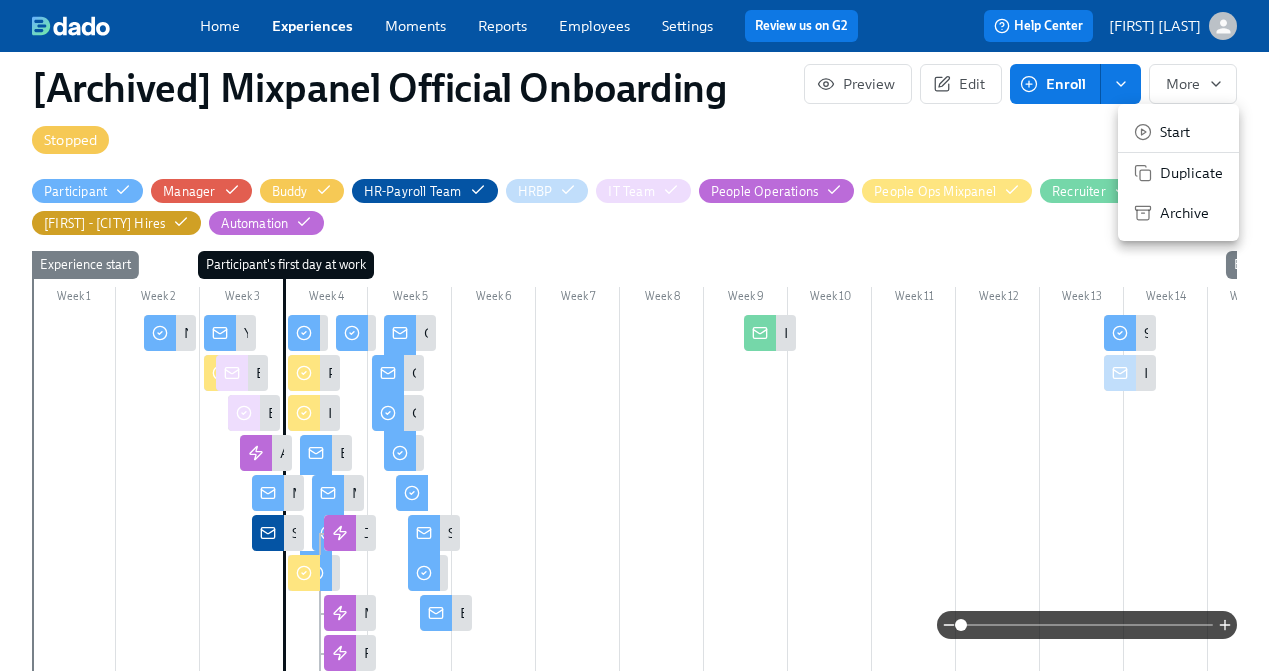 click at bounding box center [634, 335] 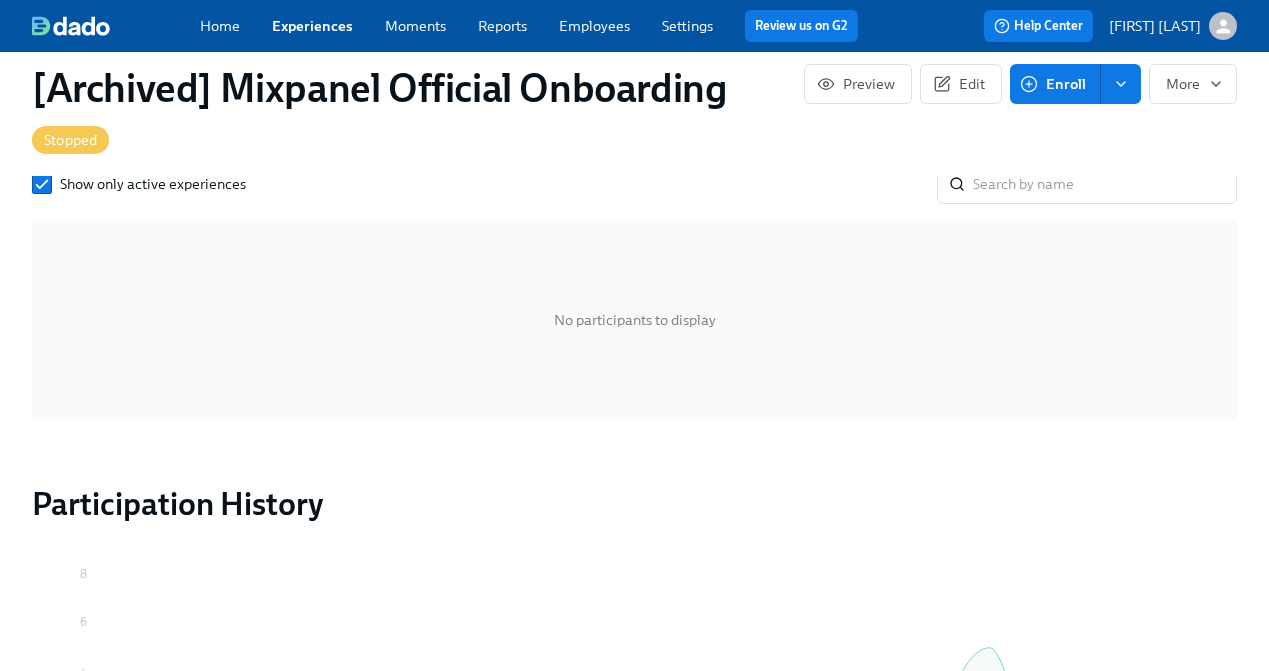 scroll, scrollTop: 1837, scrollLeft: 0, axis: vertical 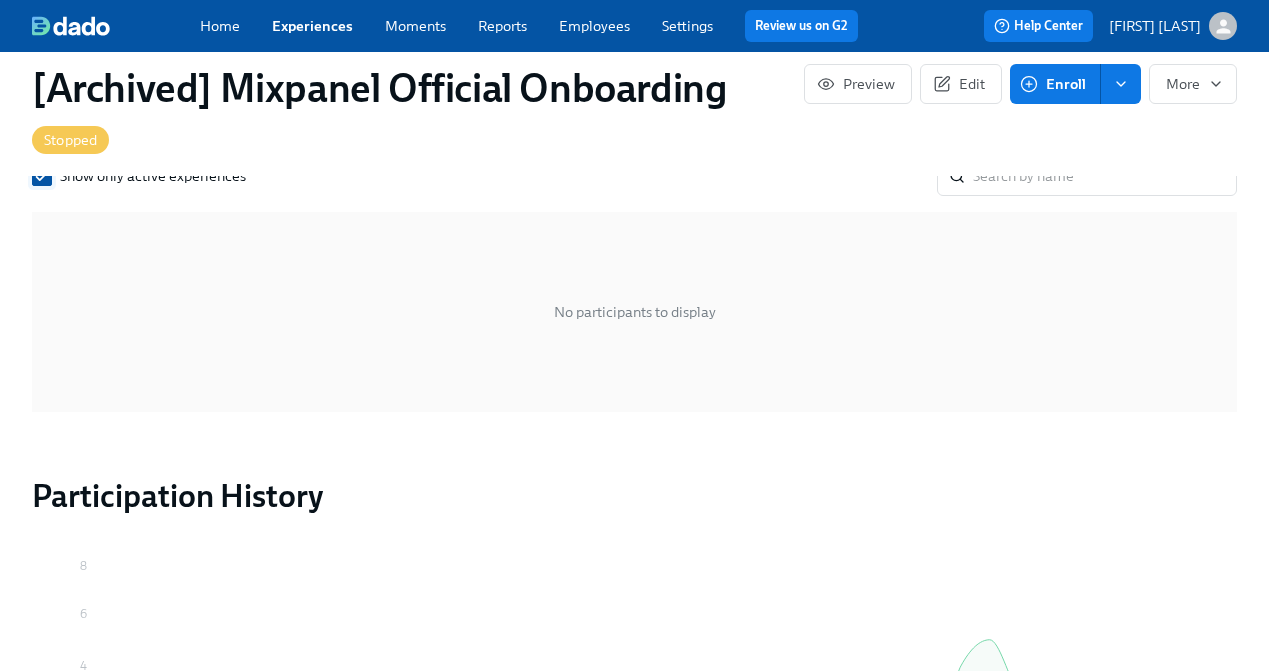 click on "Show only active experiences" at bounding box center (139, 176) 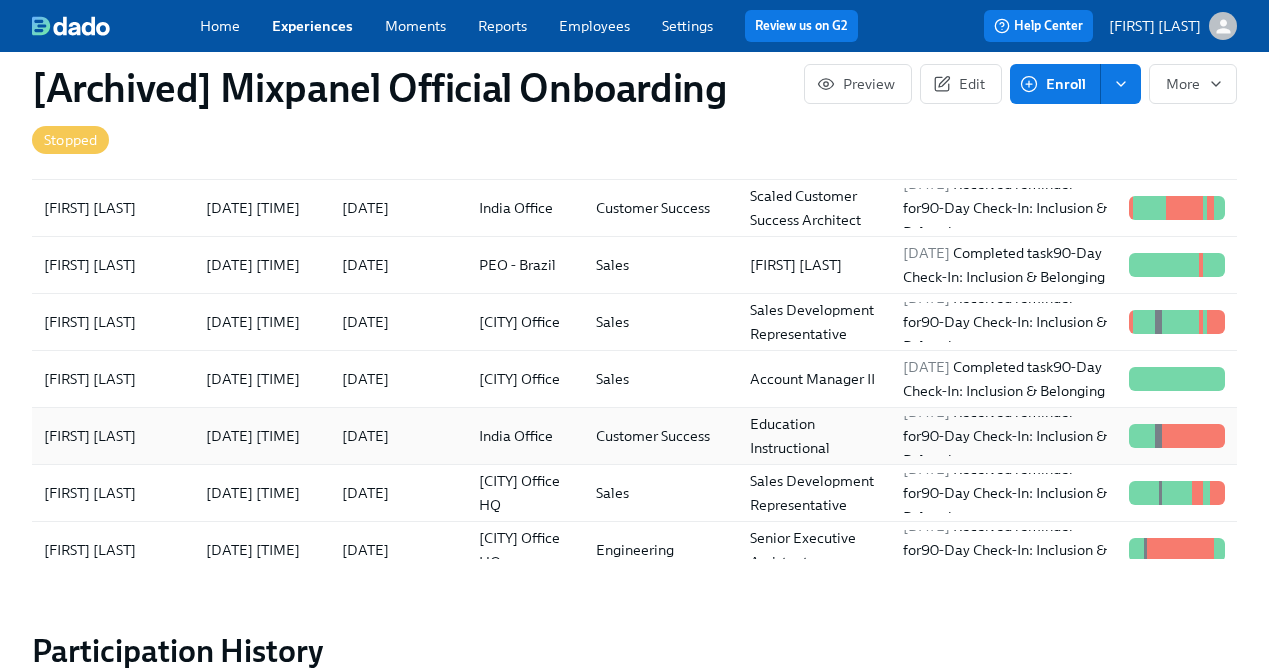 scroll, scrollTop: 1957, scrollLeft: 0, axis: vertical 